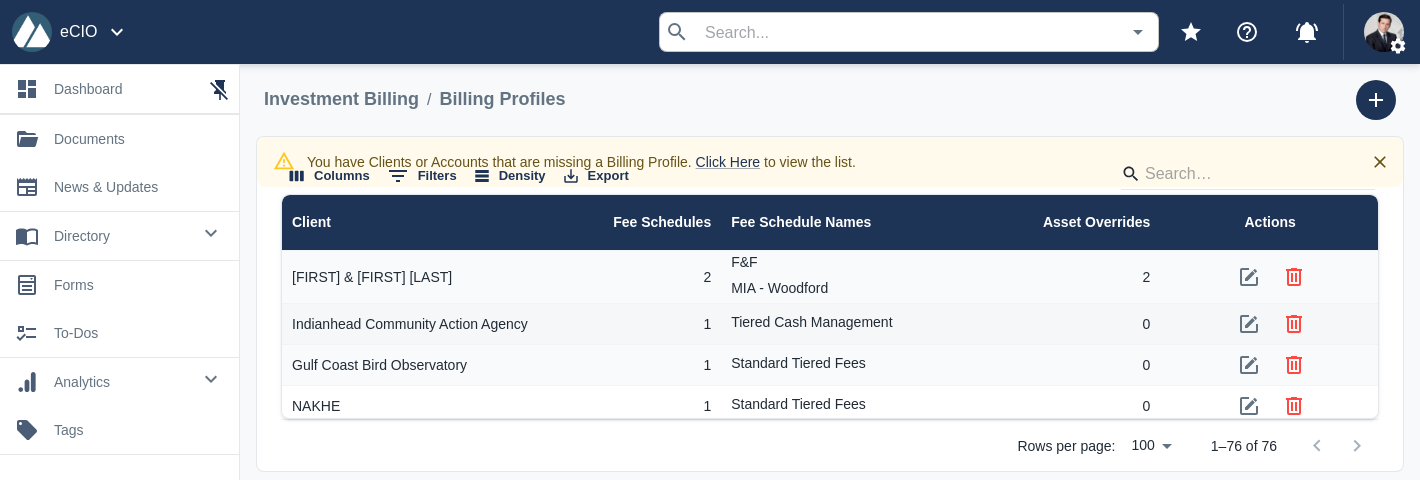 scroll, scrollTop: 0, scrollLeft: 0, axis: both 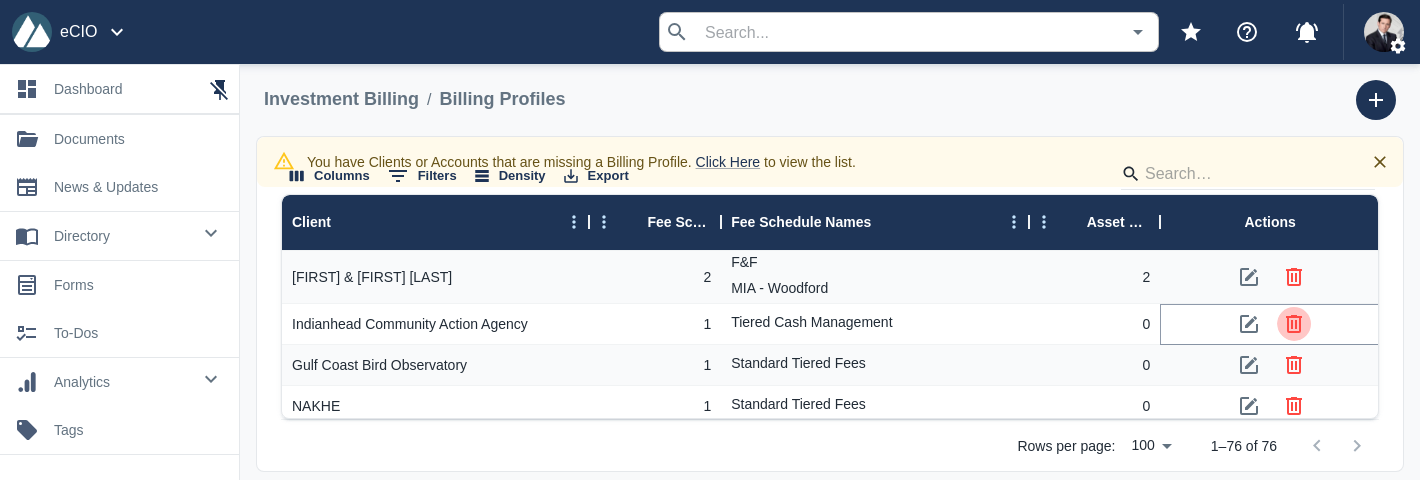 click at bounding box center [1294, 324] 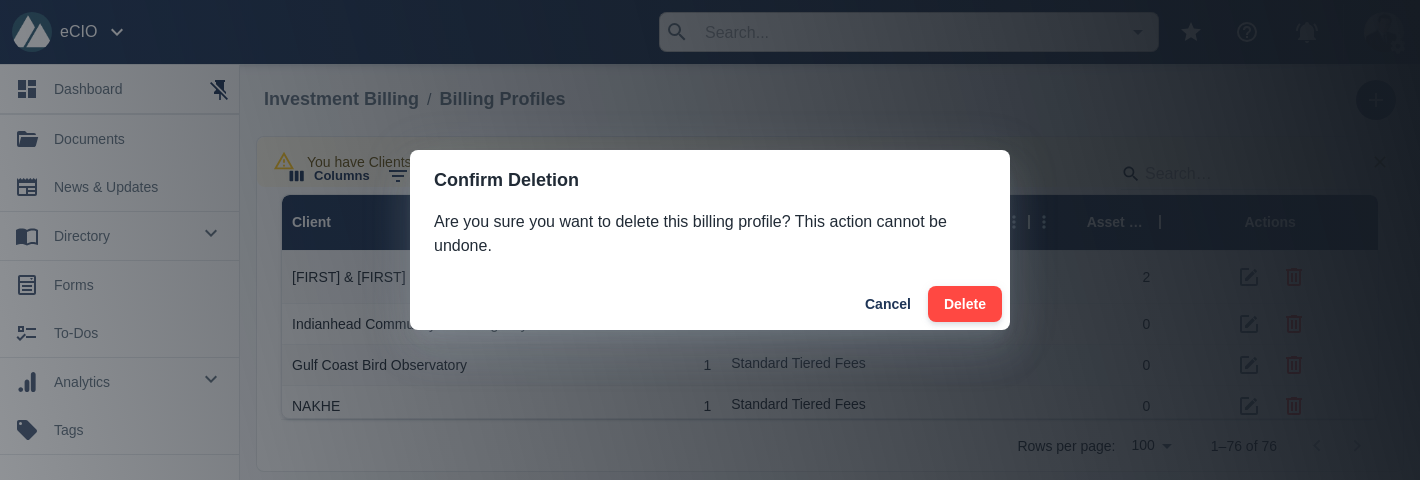 click on "Delete" at bounding box center [965, 304] 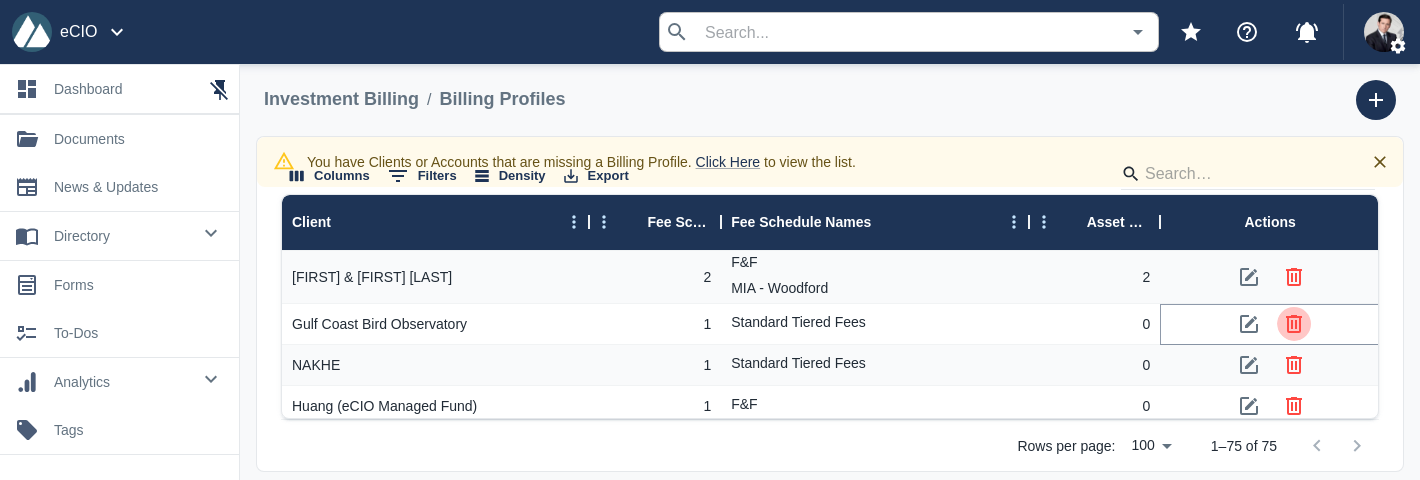 click at bounding box center (1294, 324) 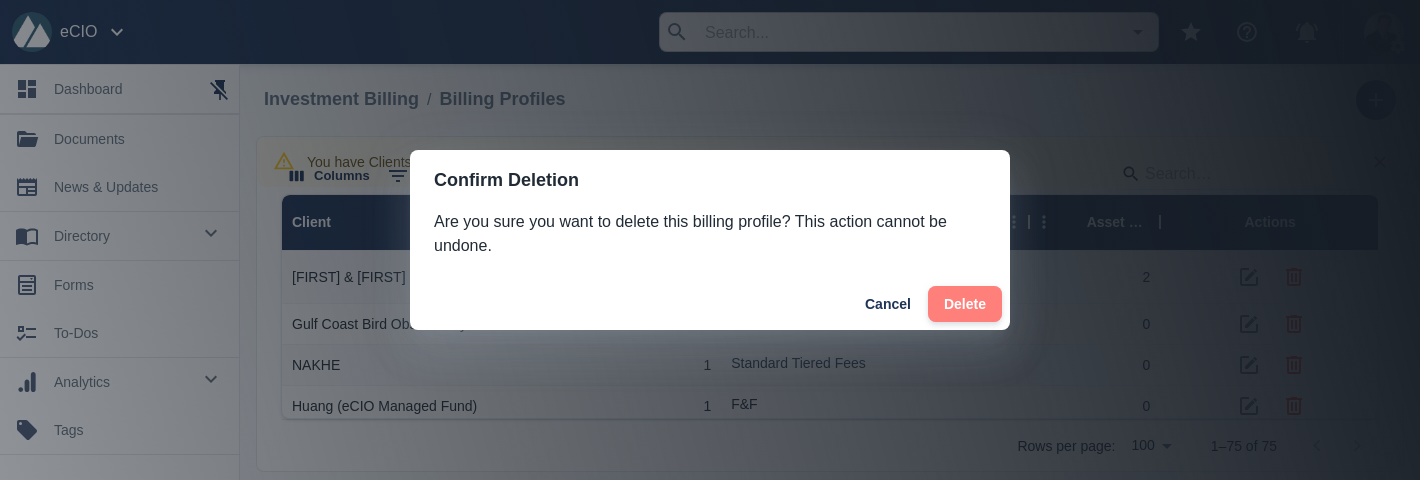 click on "Delete" at bounding box center [965, 304] 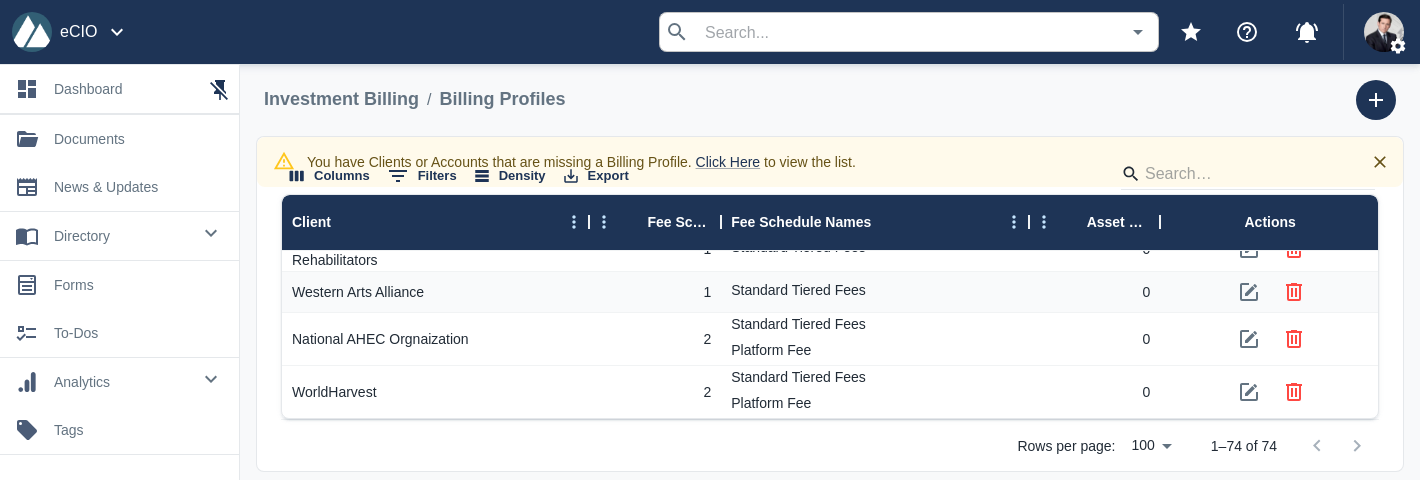 scroll, scrollTop: 2363, scrollLeft: 0, axis: vertical 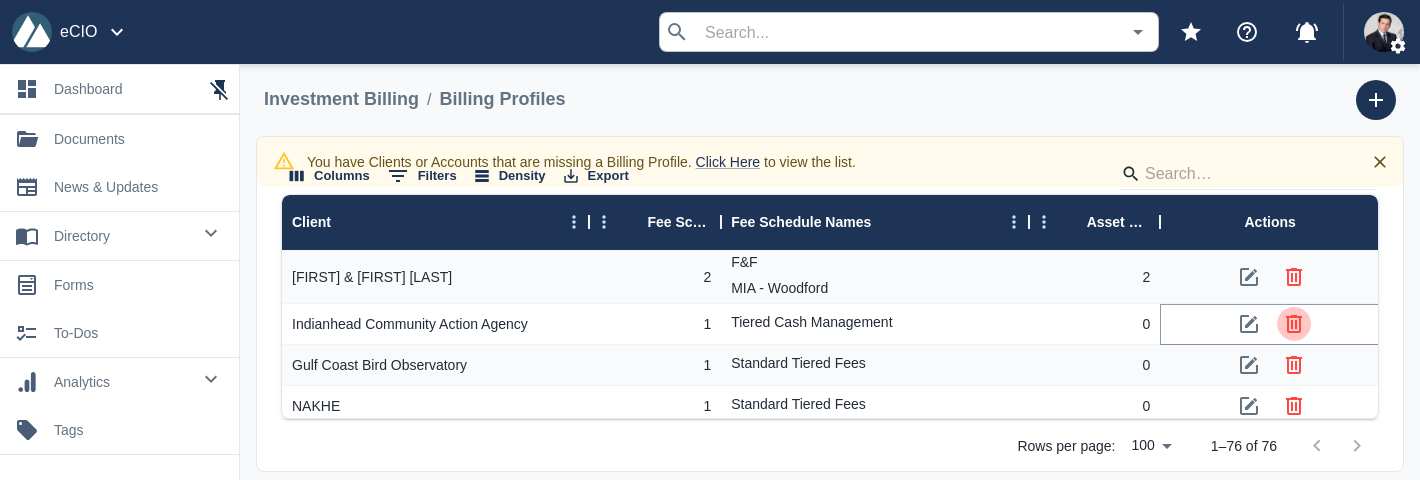 click at bounding box center (1294, 324) 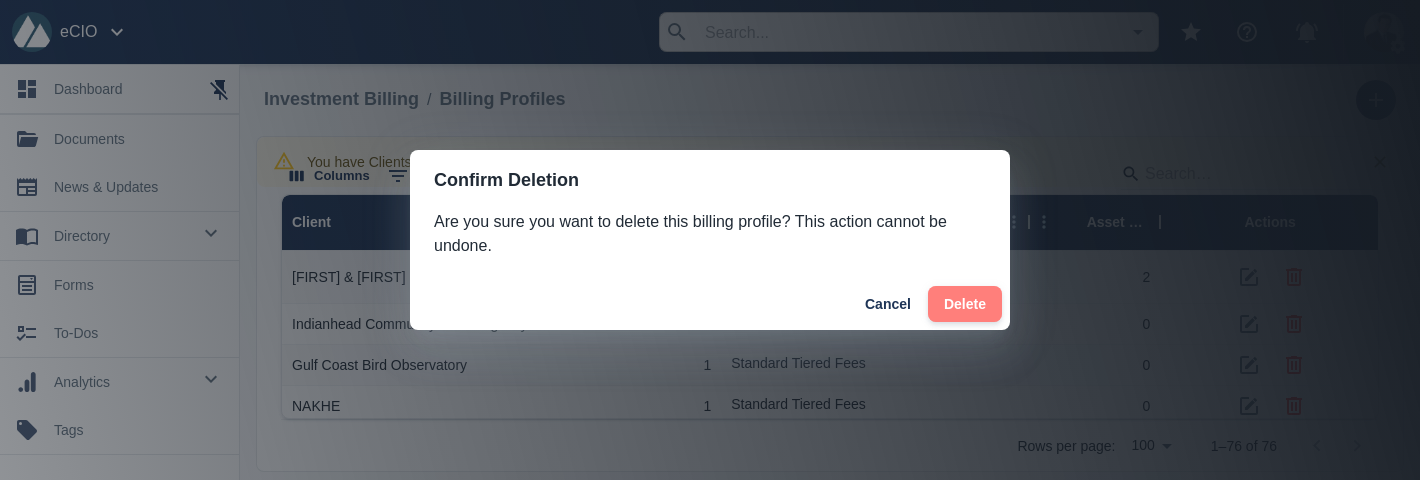 click on "Delete" at bounding box center [965, 304] 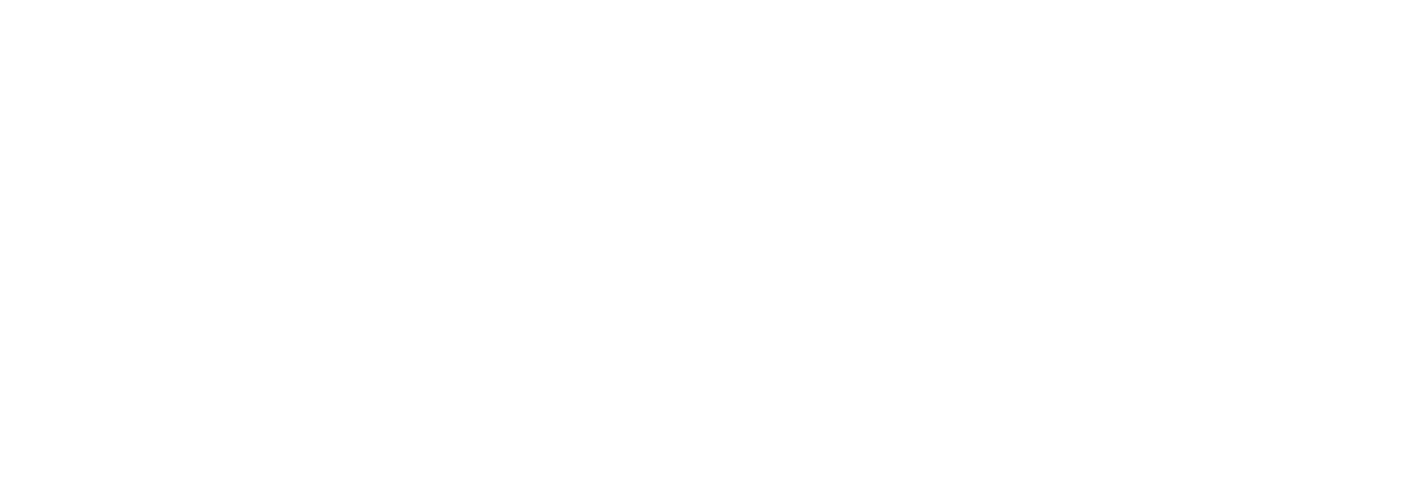 scroll, scrollTop: 0, scrollLeft: 0, axis: both 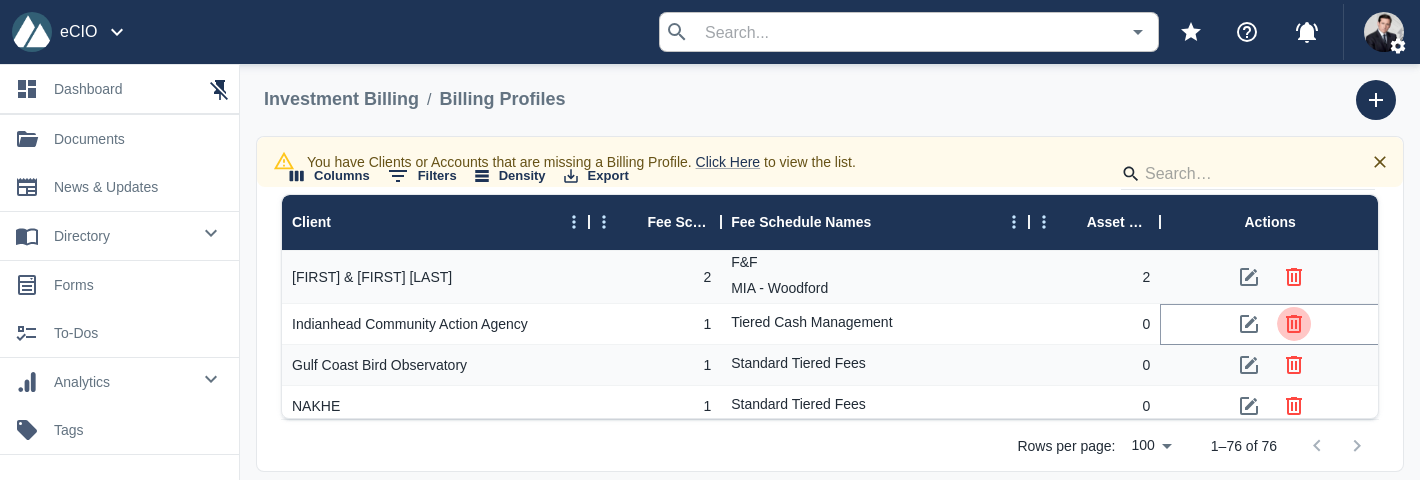 click at bounding box center [1294, 324] 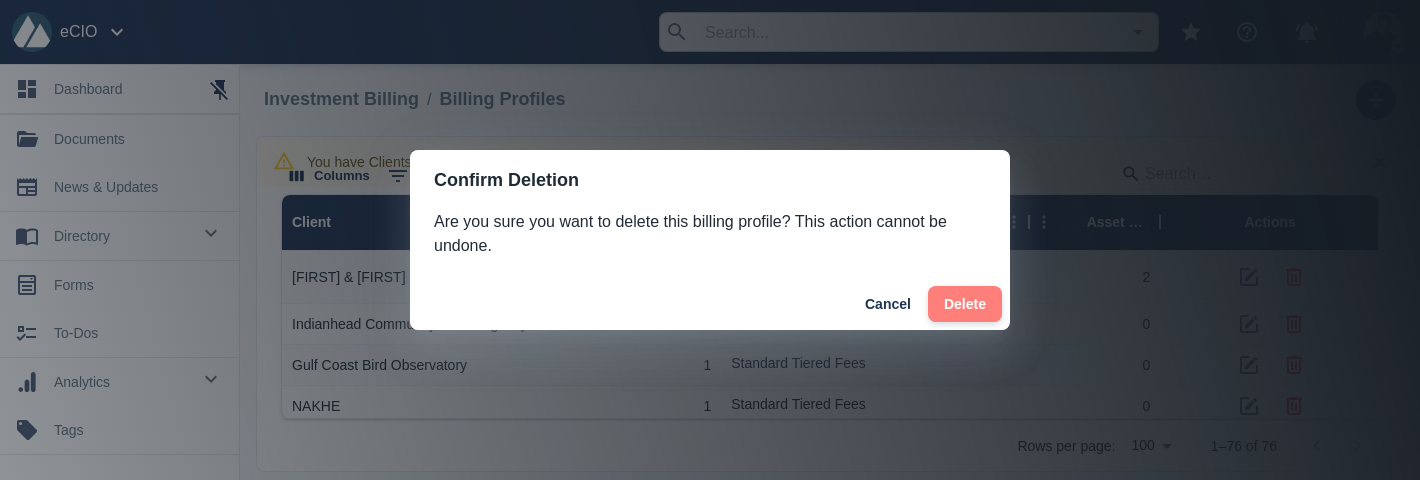 click on "Delete" at bounding box center [965, 304] 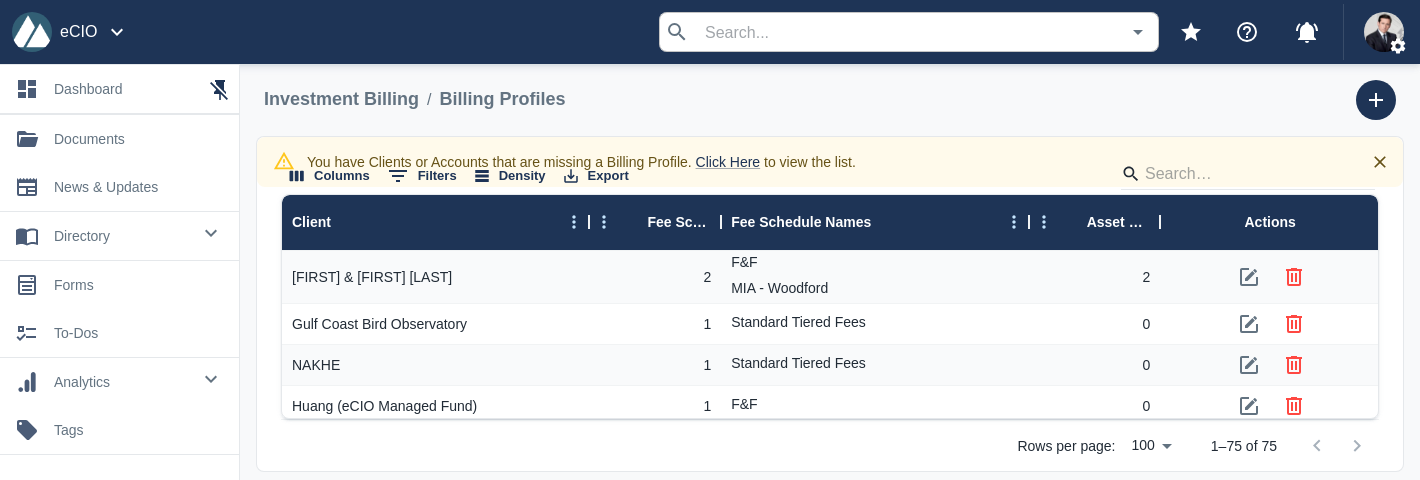 click on "documents" at bounding box center [138, 139] 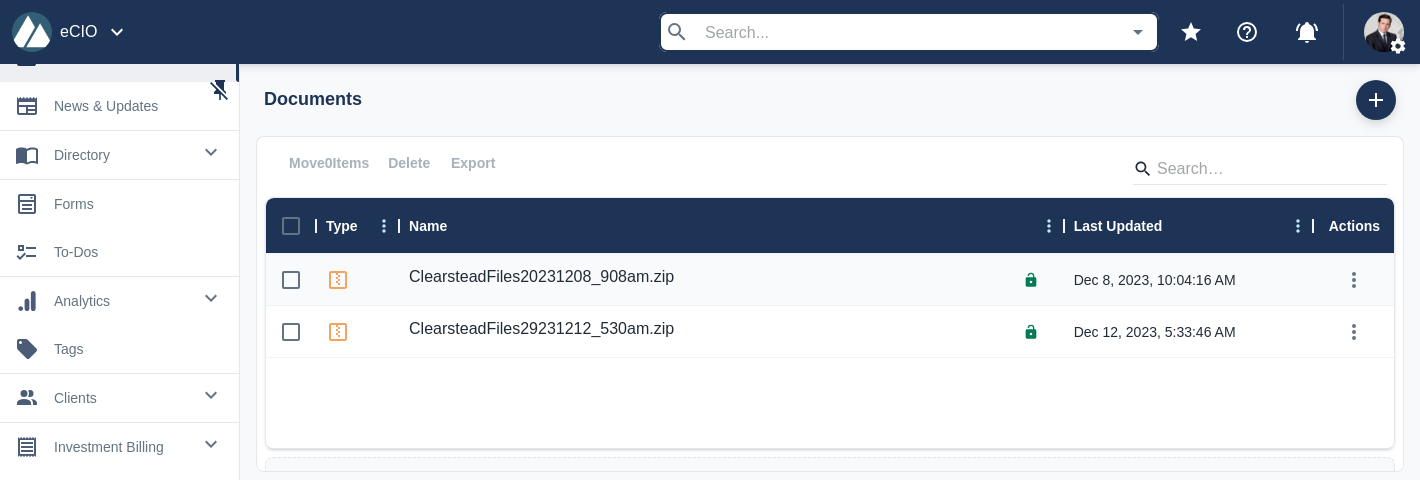 scroll, scrollTop: 88, scrollLeft: 0, axis: vertical 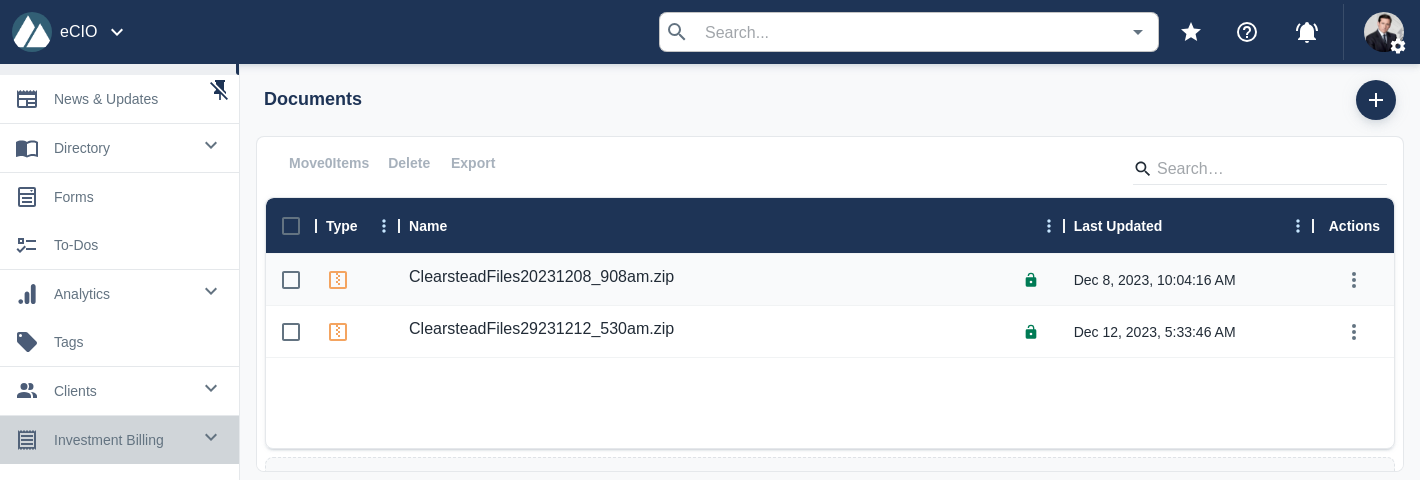 click on "investment billing" at bounding box center (122, 148) 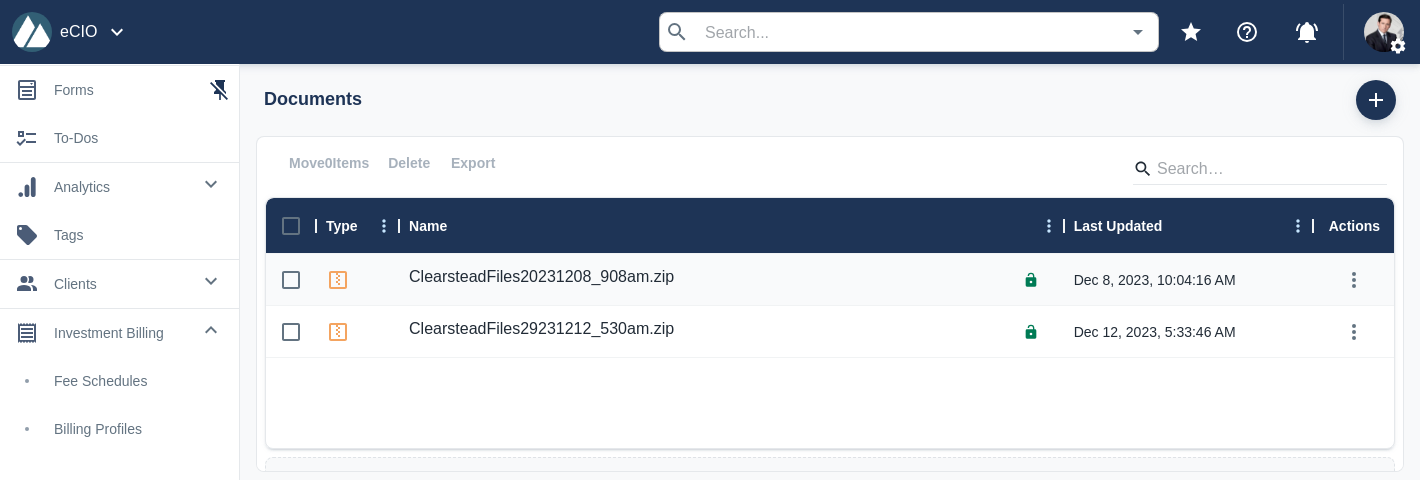 scroll, scrollTop: 232, scrollLeft: 0, axis: vertical 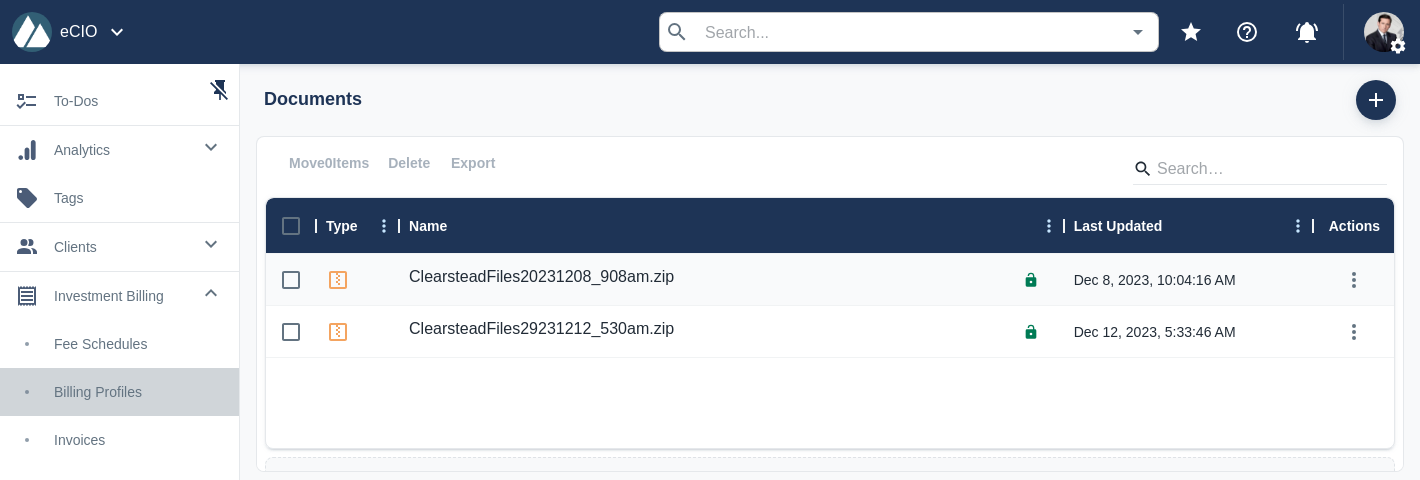 click on "Billing Profiles" at bounding box center (138, 392) 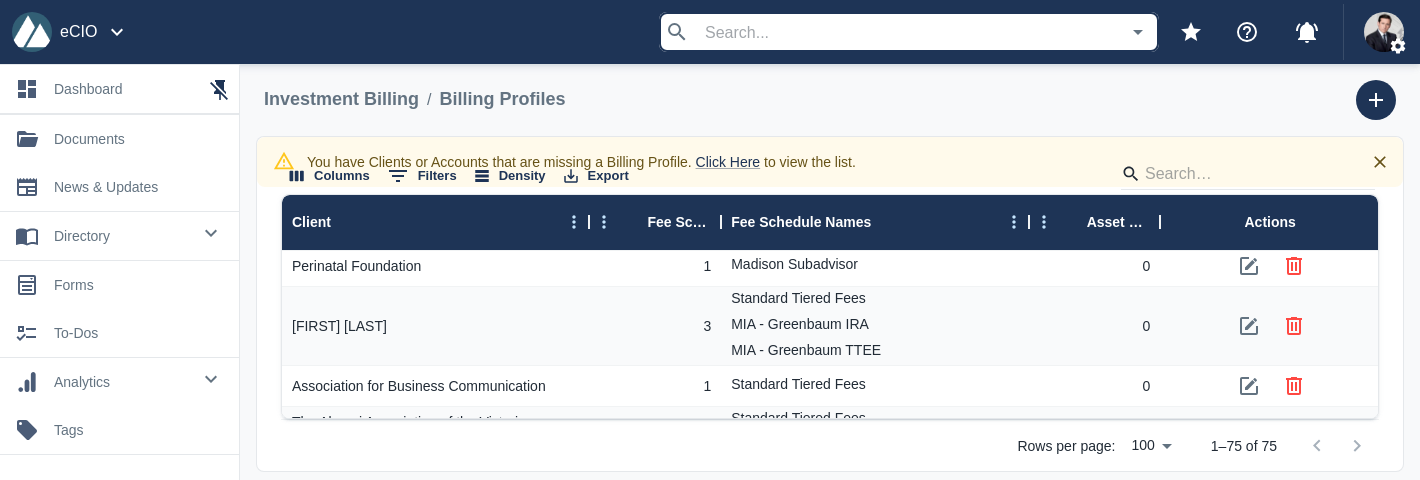 scroll, scrollTop: 1163, scrollLeft: 0, axis: vertical 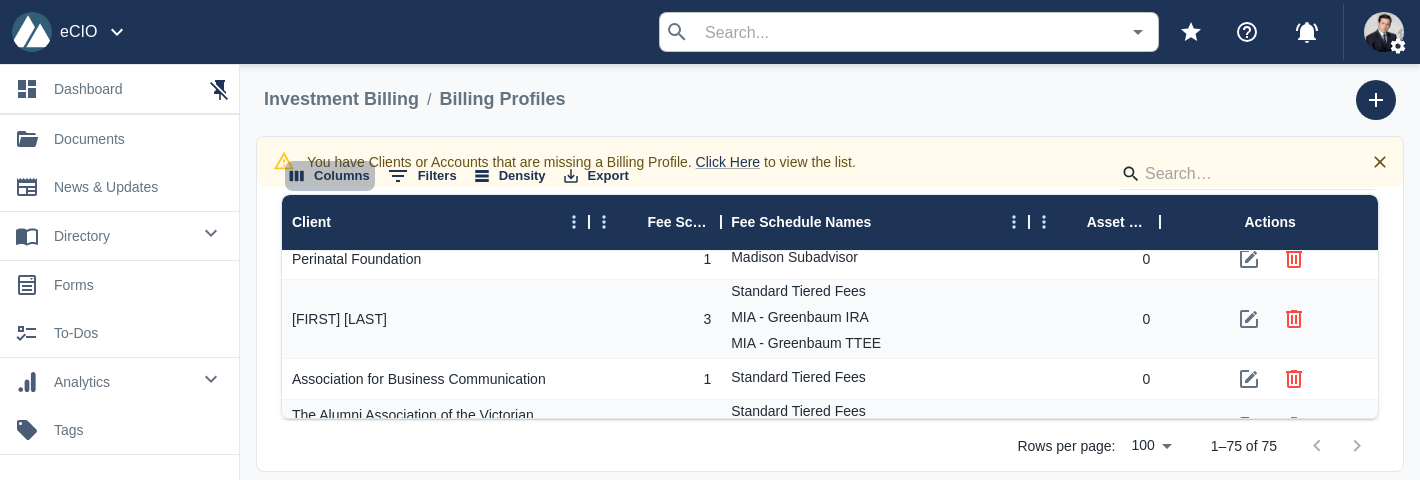 click on "Columns" at bounding box center (330, 176) 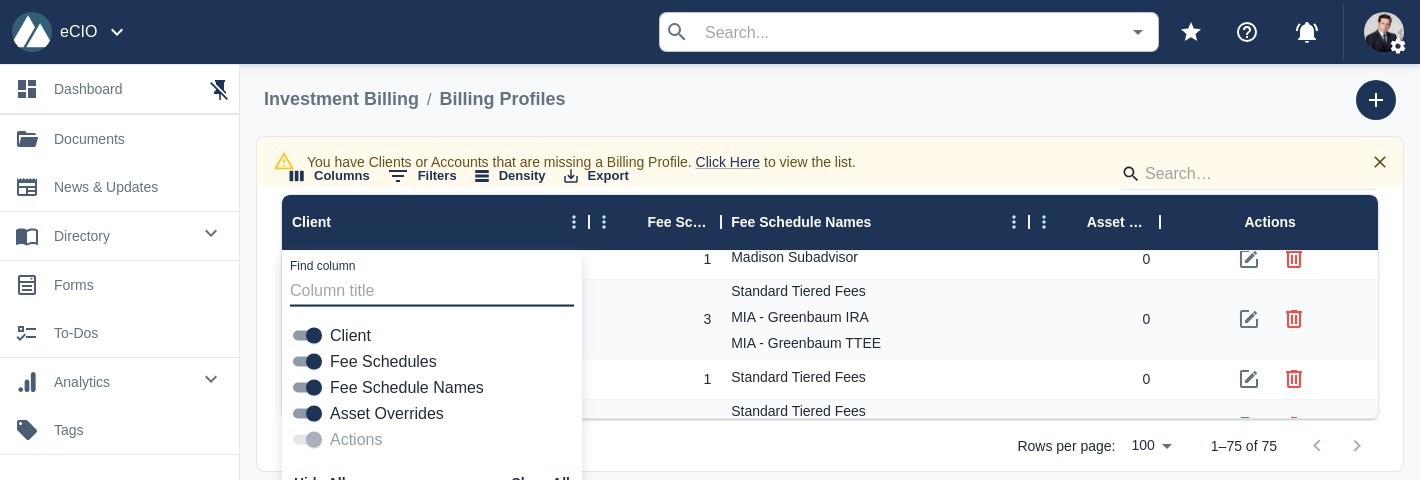 scroll, scrollTop: 24, scrollLeft: 0, axis: vertical 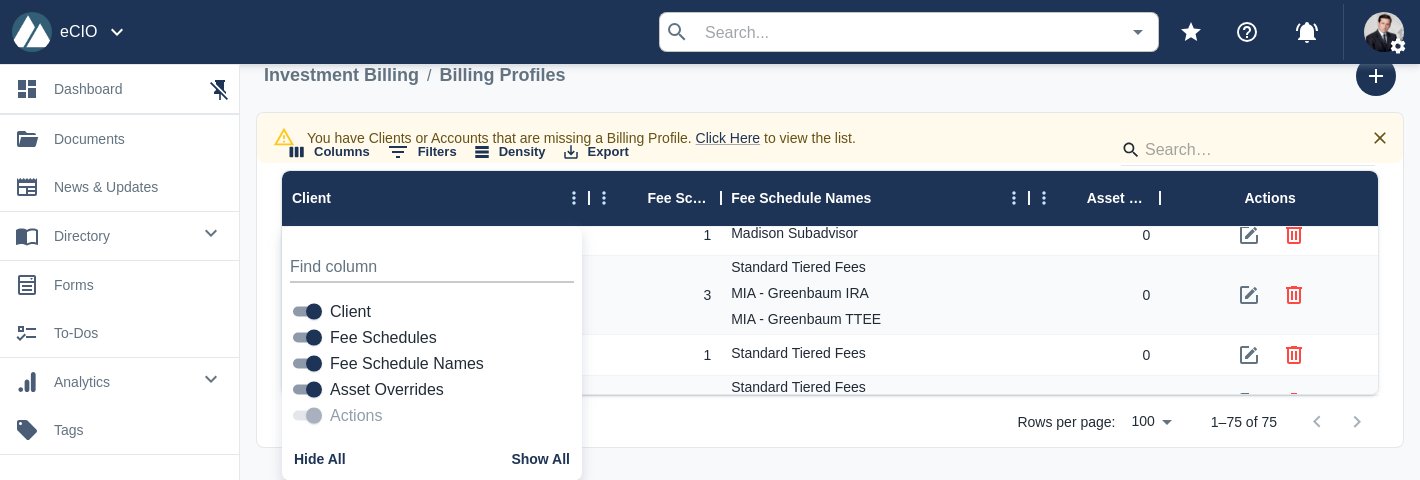 click on "Rows per page: 100 100 1–75 of 75" at bounding box center (830, 421) 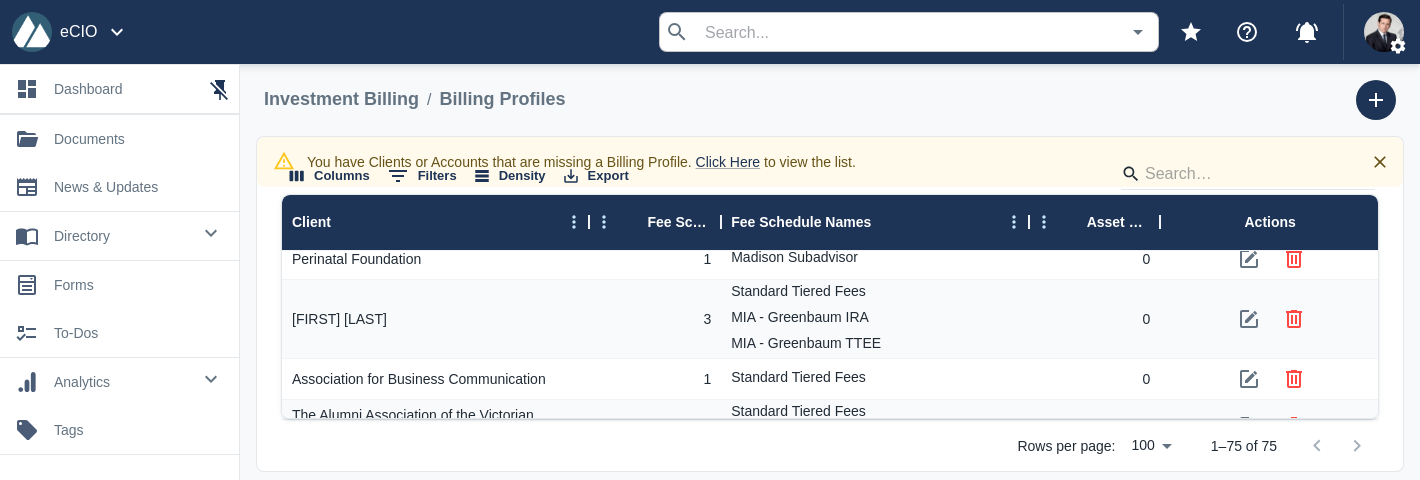 scroll, scrollTop: 0, scrollLeft: 0, axis: both 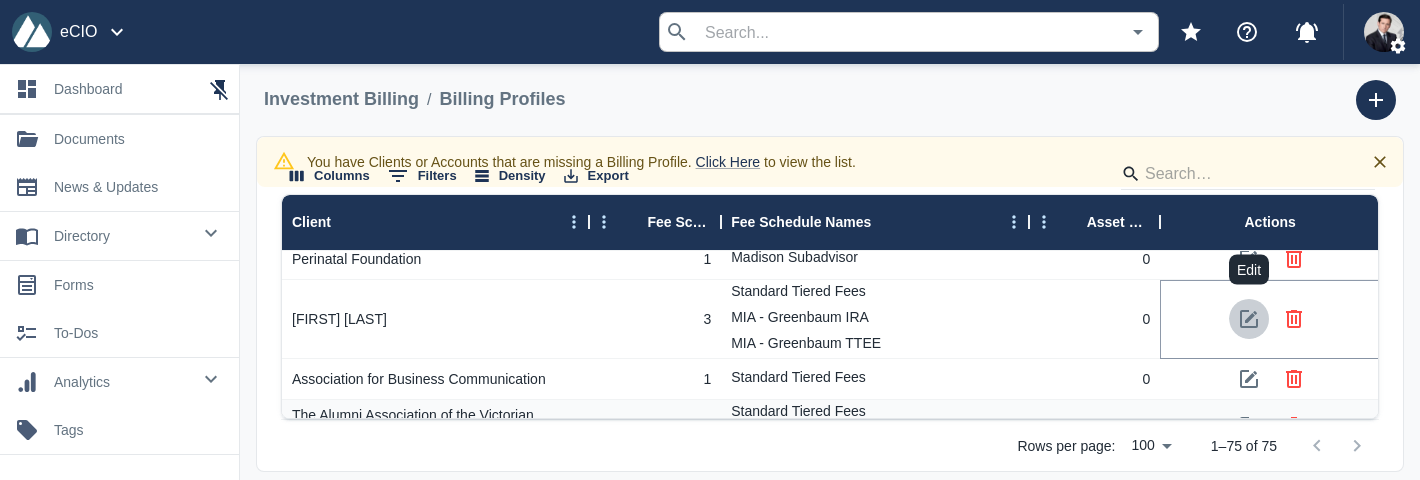 click at bounding box center [1249, 319] 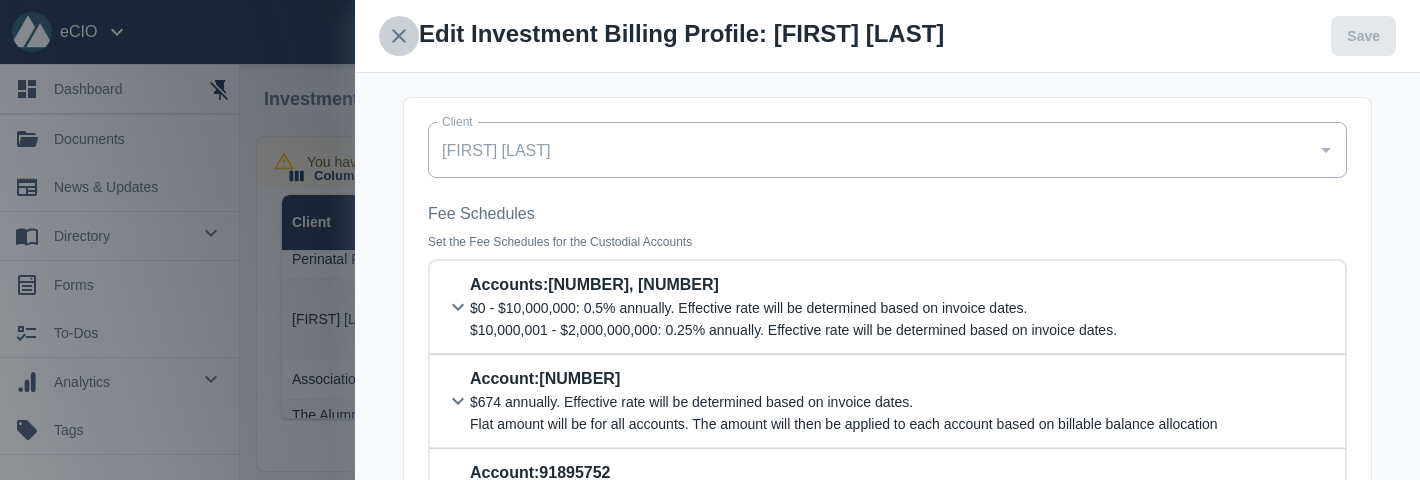 click at bounding box center [399, 36] 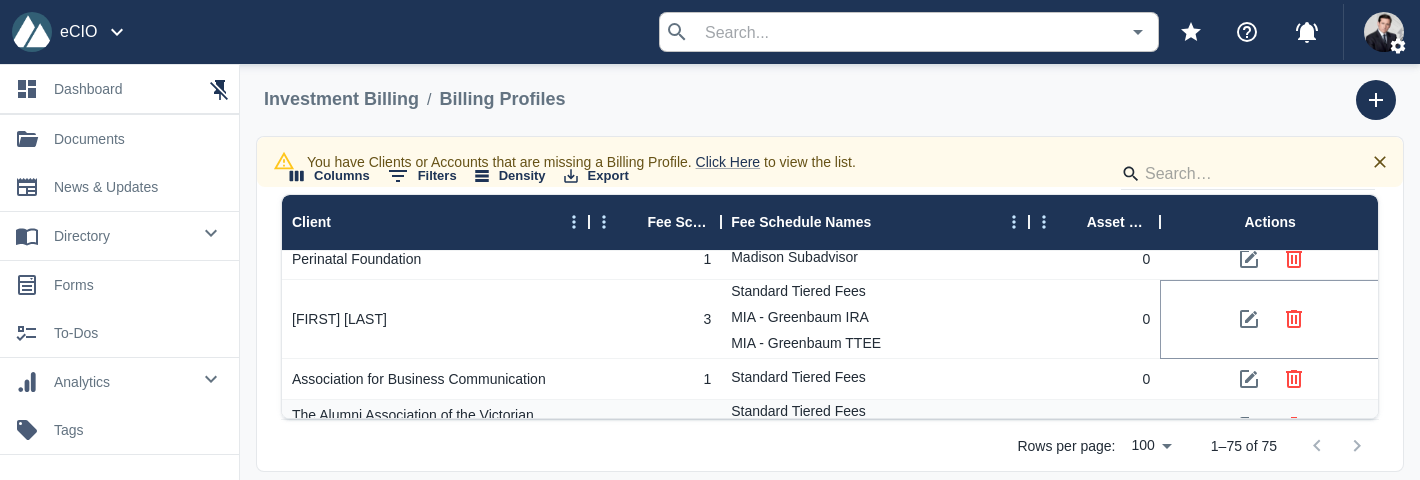 click at bounding box center (1294, 319) 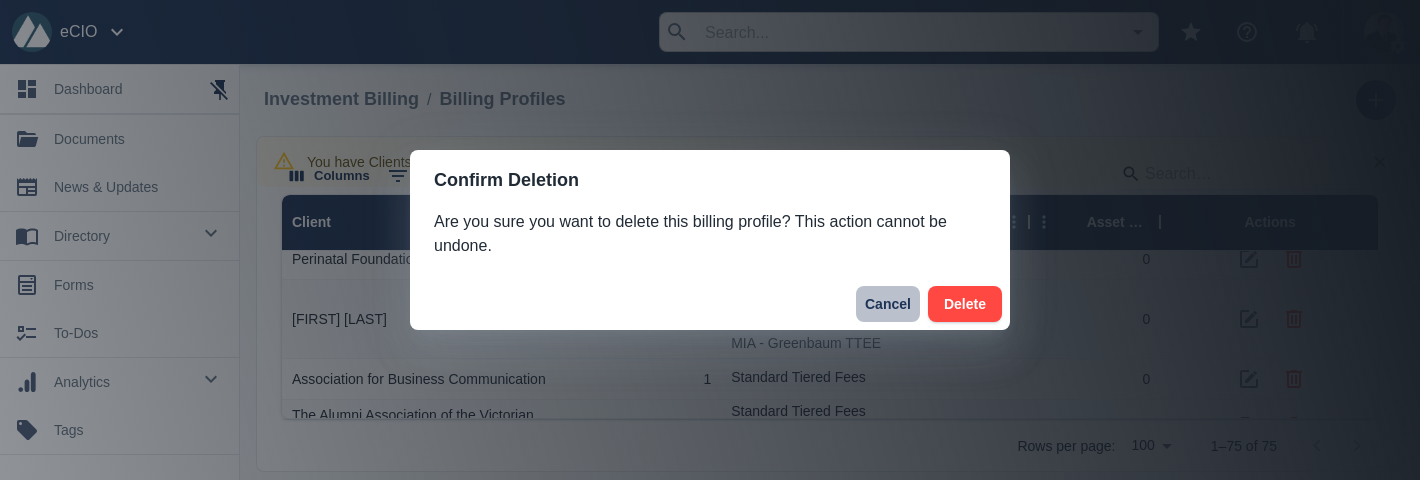 click on "Cancel" at bounding box center [888, 304] 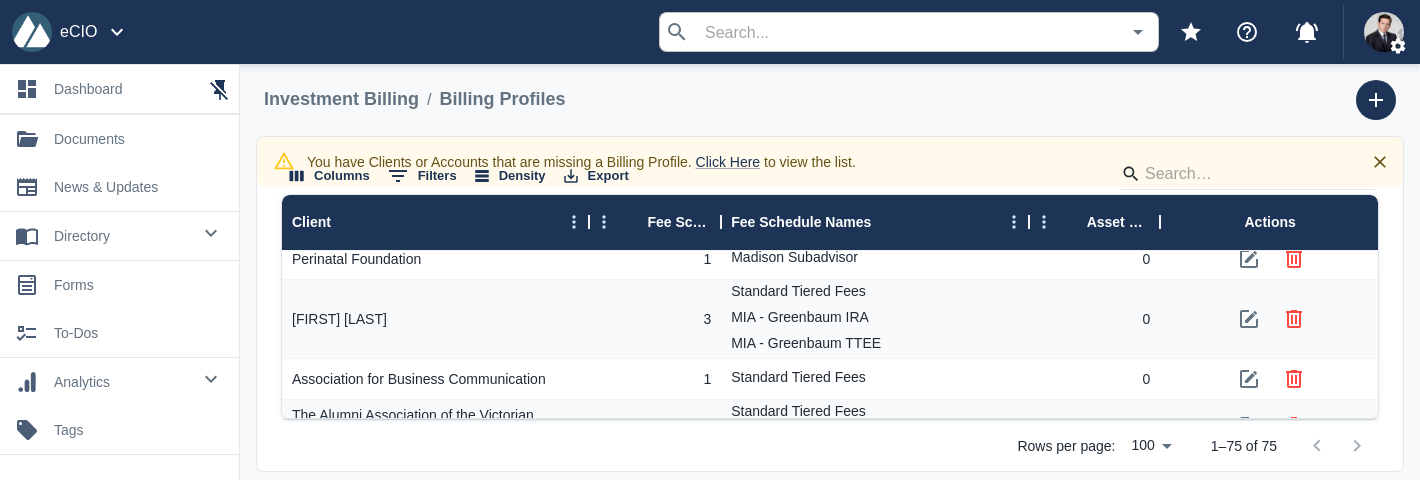 click on "directory" at bounding box center [122, 236] 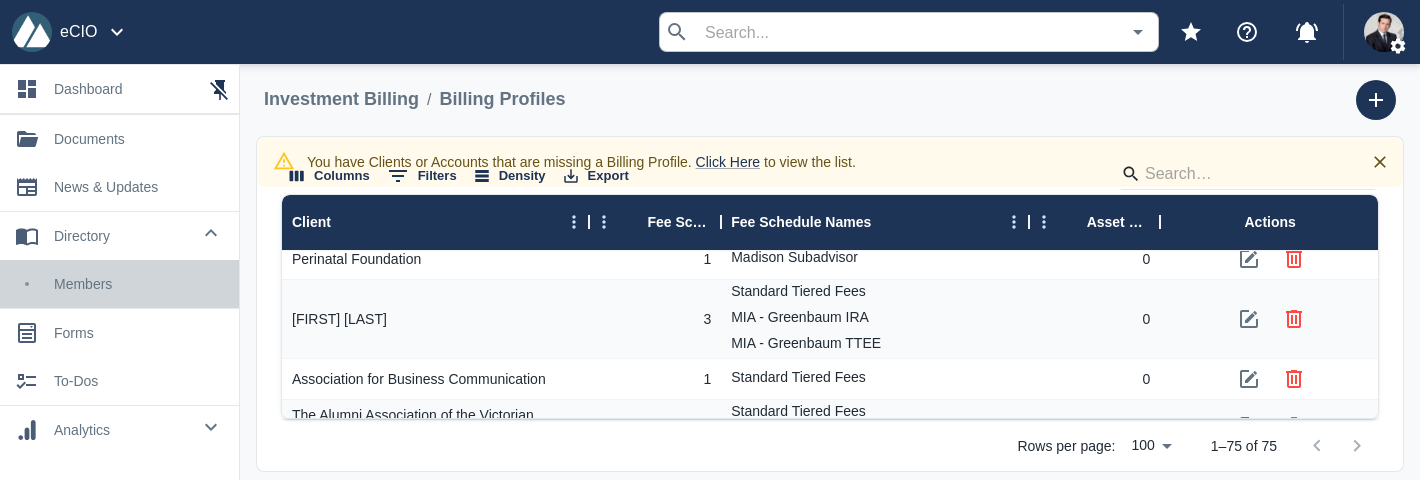 click on "members" at bounding box center [119, 284] 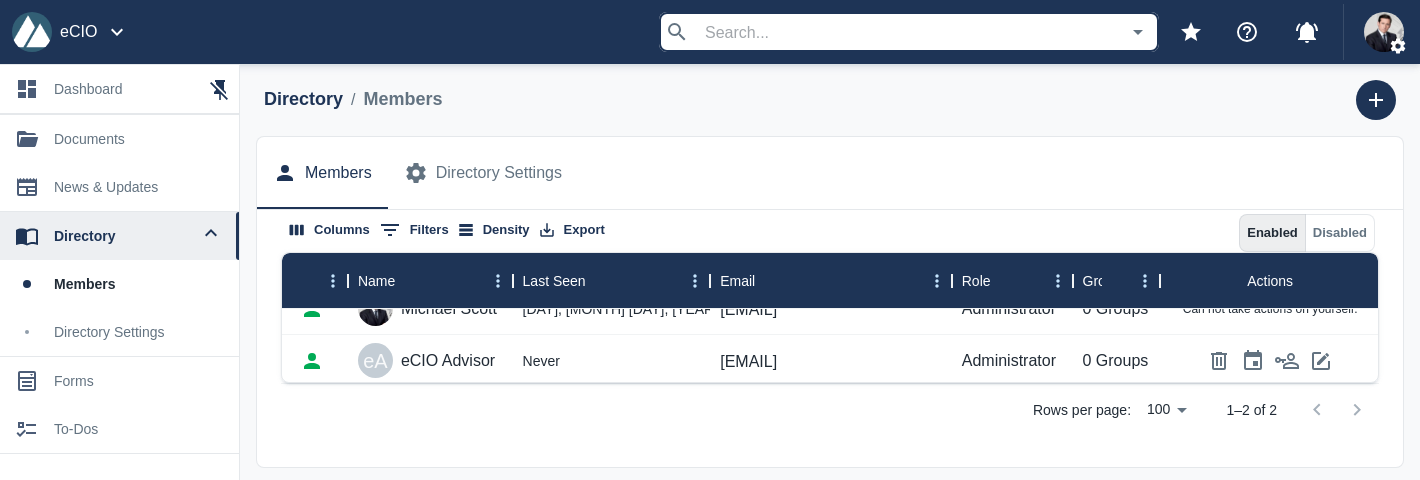 scroll, scrollTop: 31, scrollLeft: 0, axis: vertical 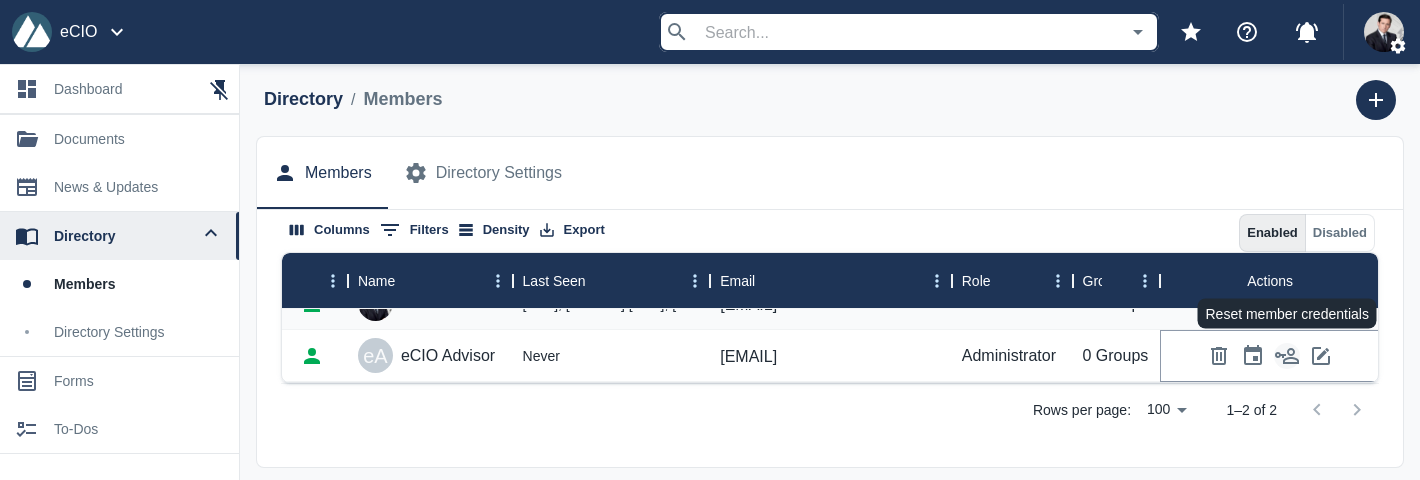 click at bounding box center (1287, 356) 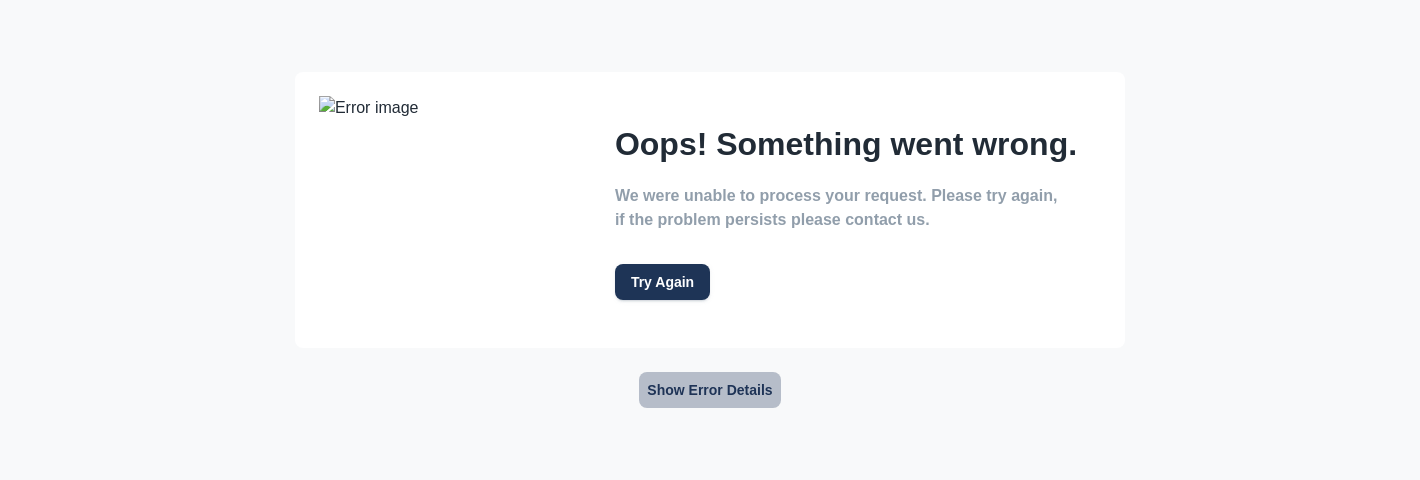 click on "Show error details" at bounding box center [709, 390] 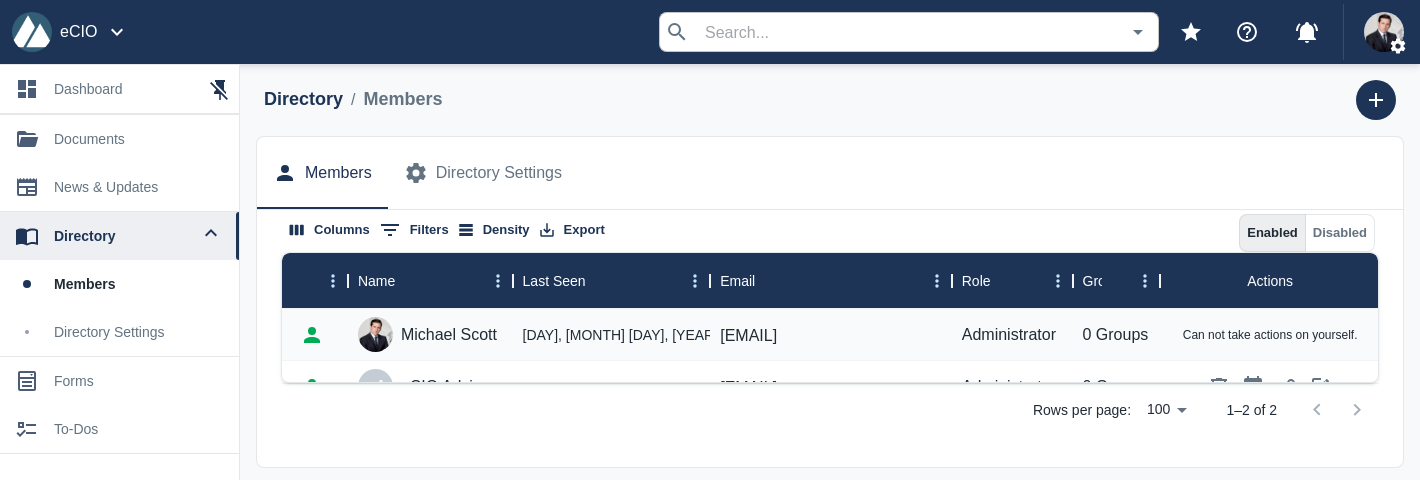 scroll, scrollTop: 0, scrollLeft: 0, axis: both 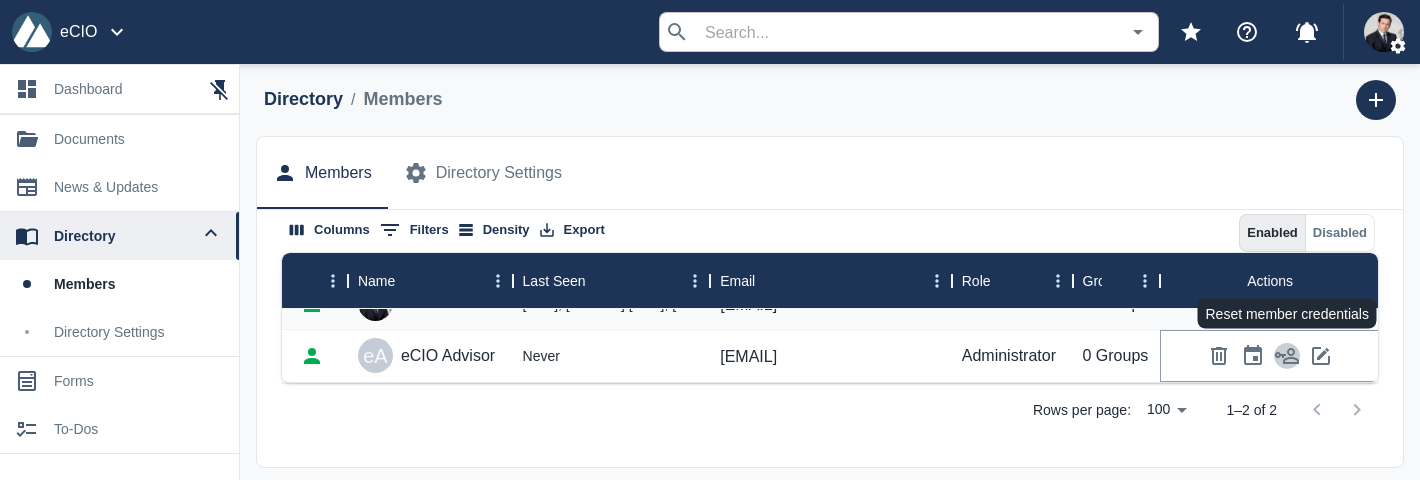 click at bounding box center [1287, 356] 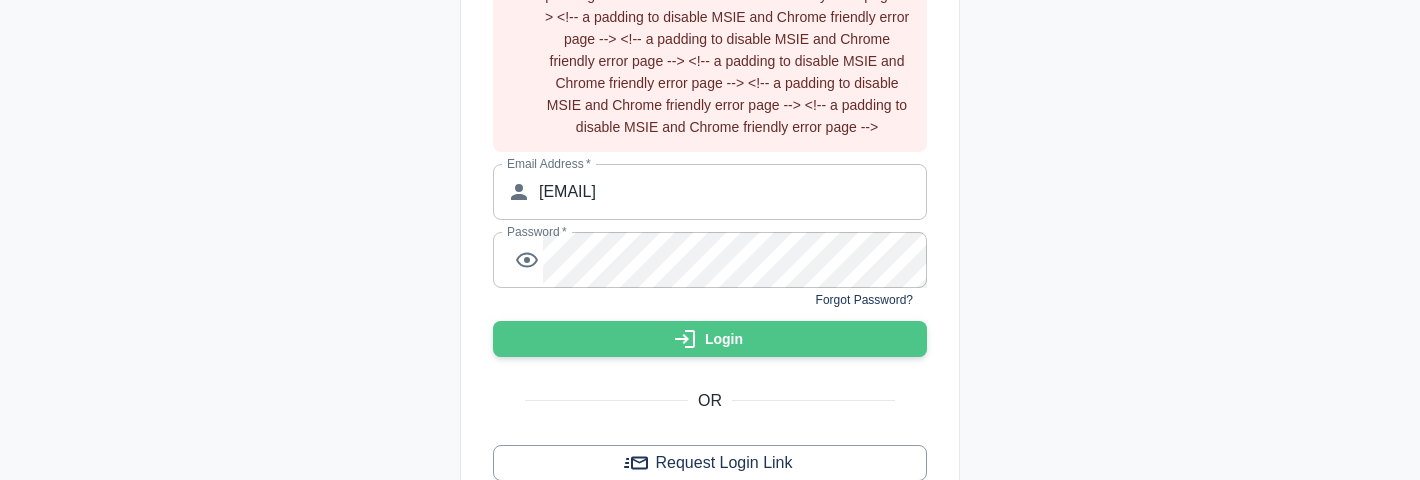 click on "Login" at bounding box center (724, 339) 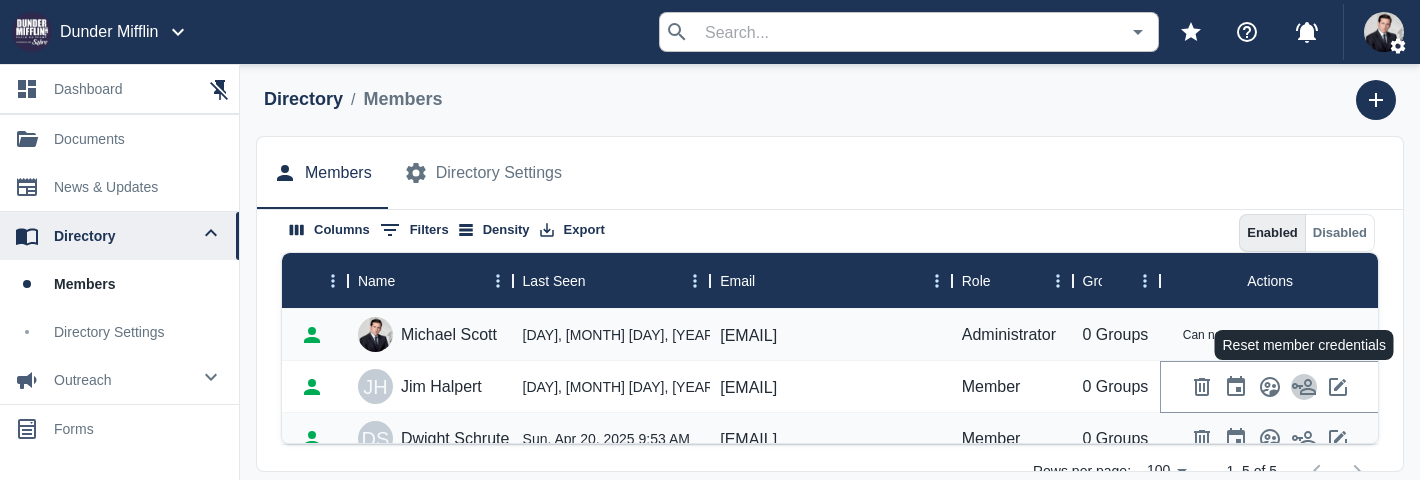 click at bounding box center [1304, 387] 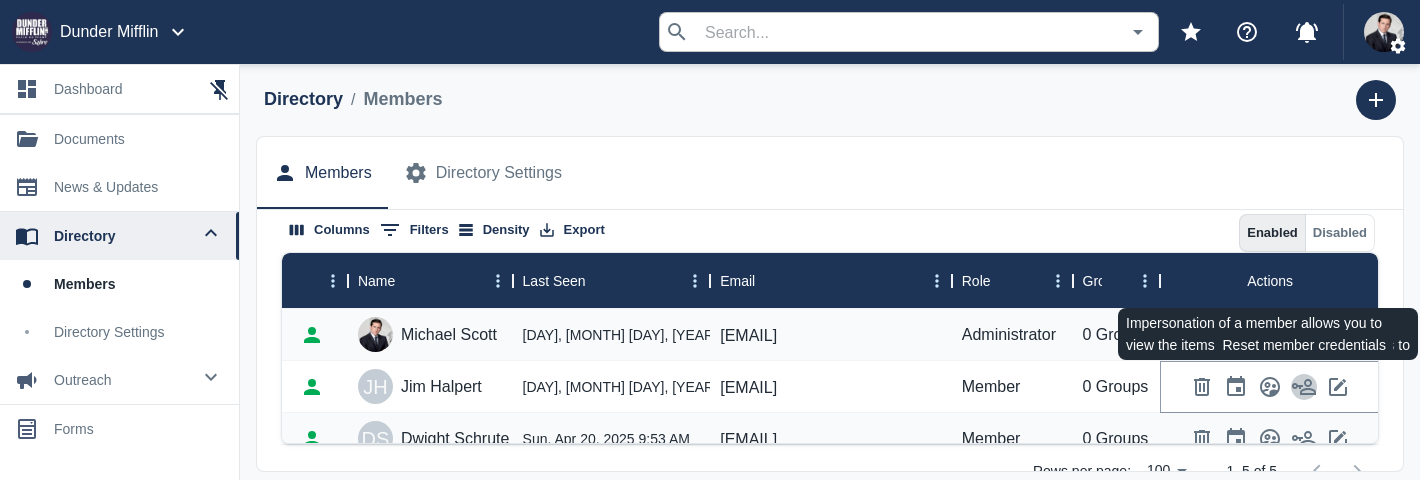 click at bounding box center (1304, 387) 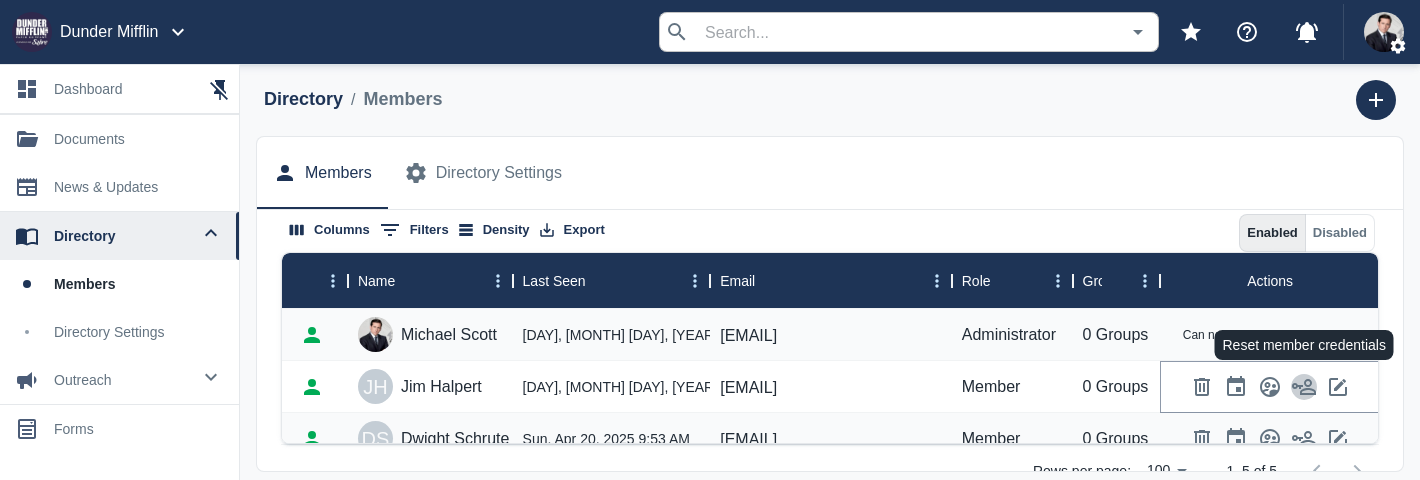 click at bounding box center [1304, 387] 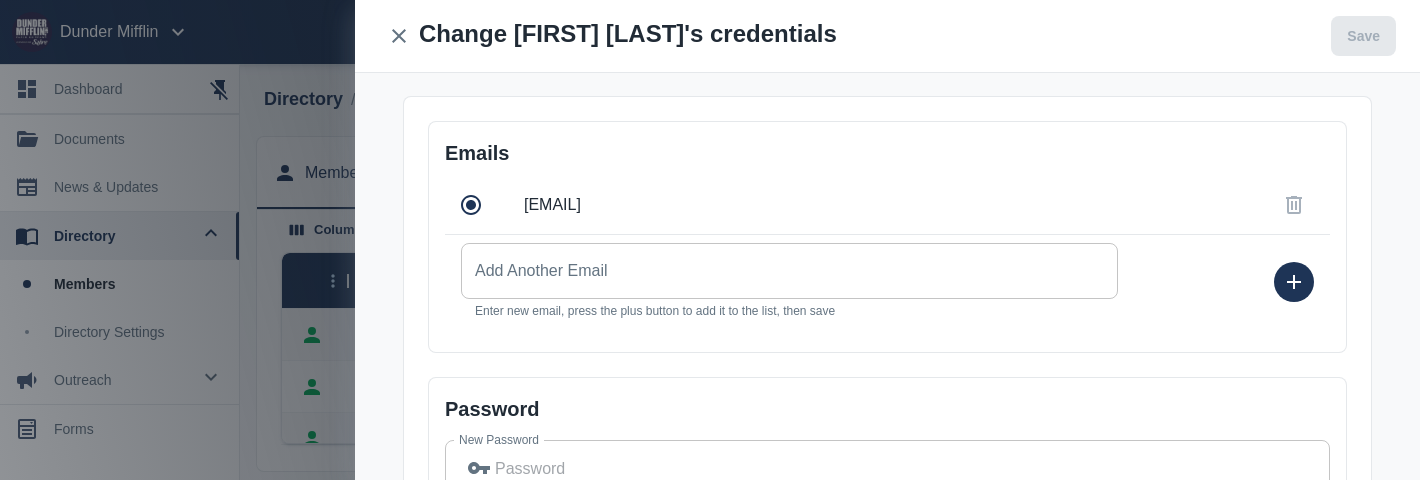 scroll, scrollTop: 0, scrollLeft: 0, axis: both 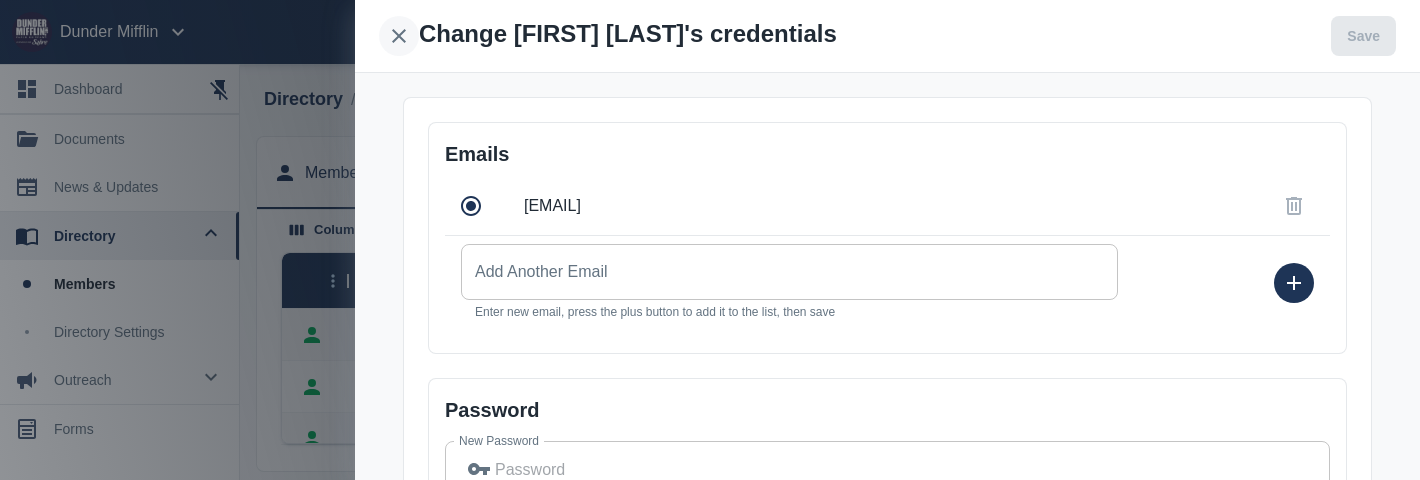 click at bounding box center [399, 36] 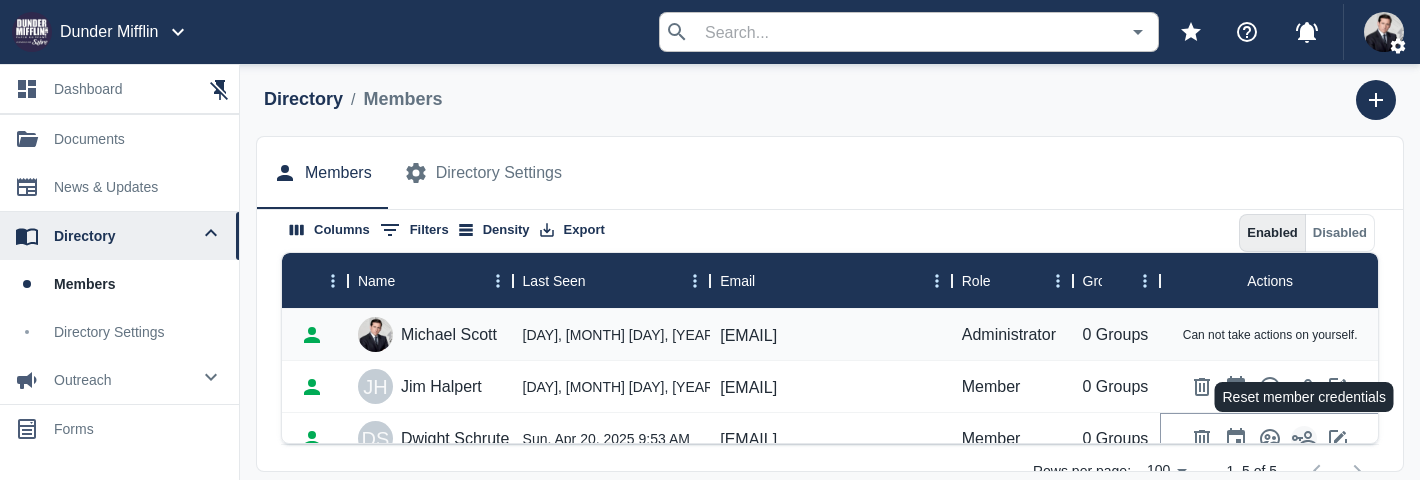 click at bounding box center [1304, 439] 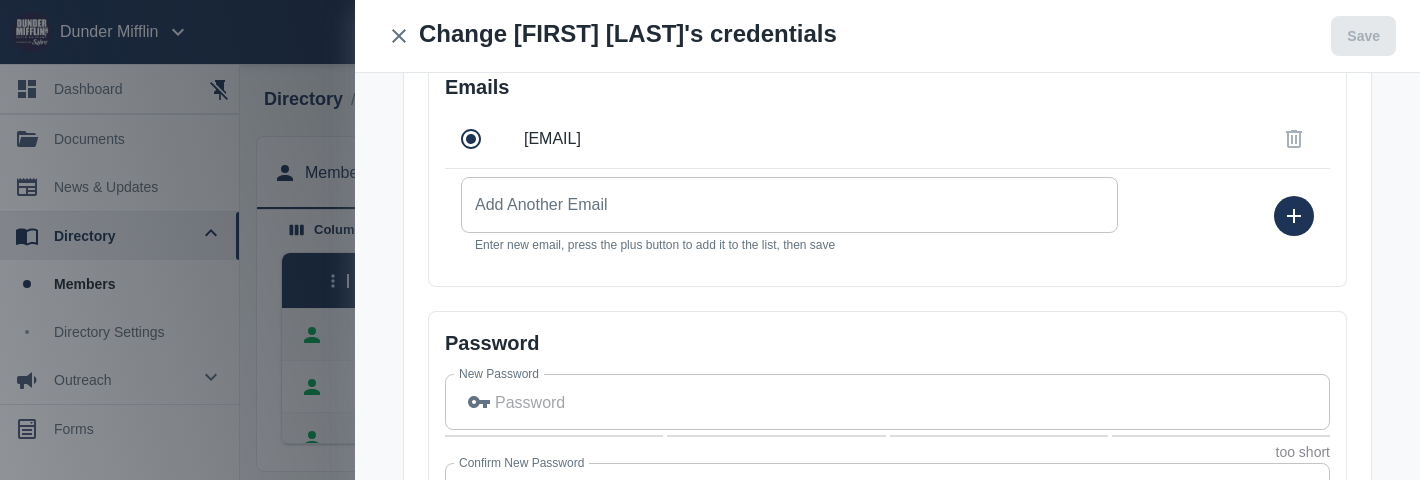 scroll, scrollTop: 188, scrollLeft: 0, axis: vertical 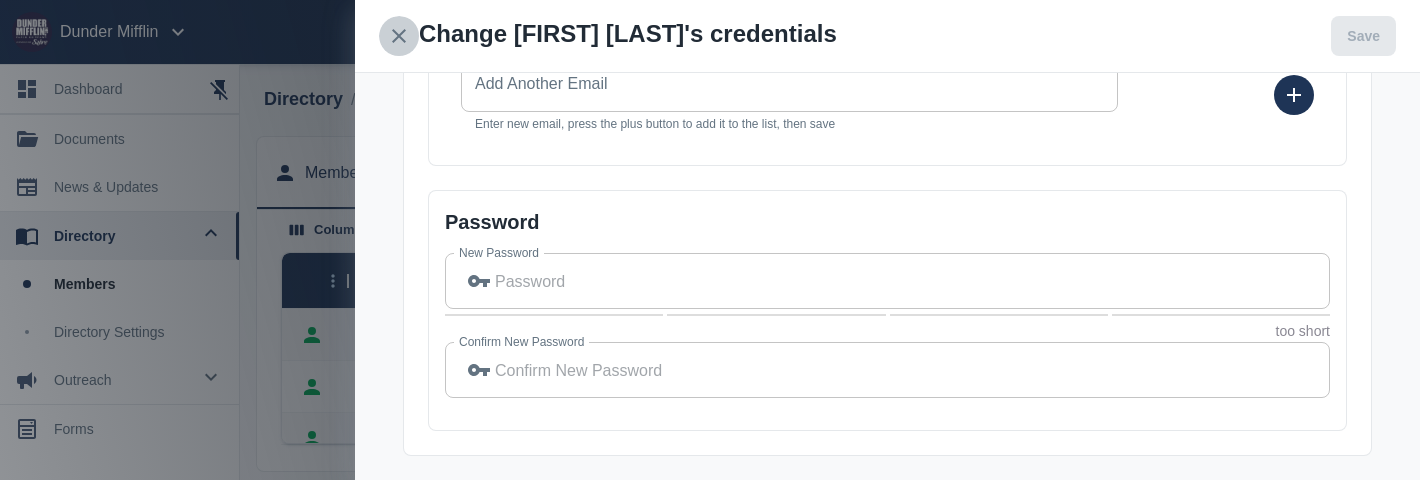 click at bounding box center [399, 36] 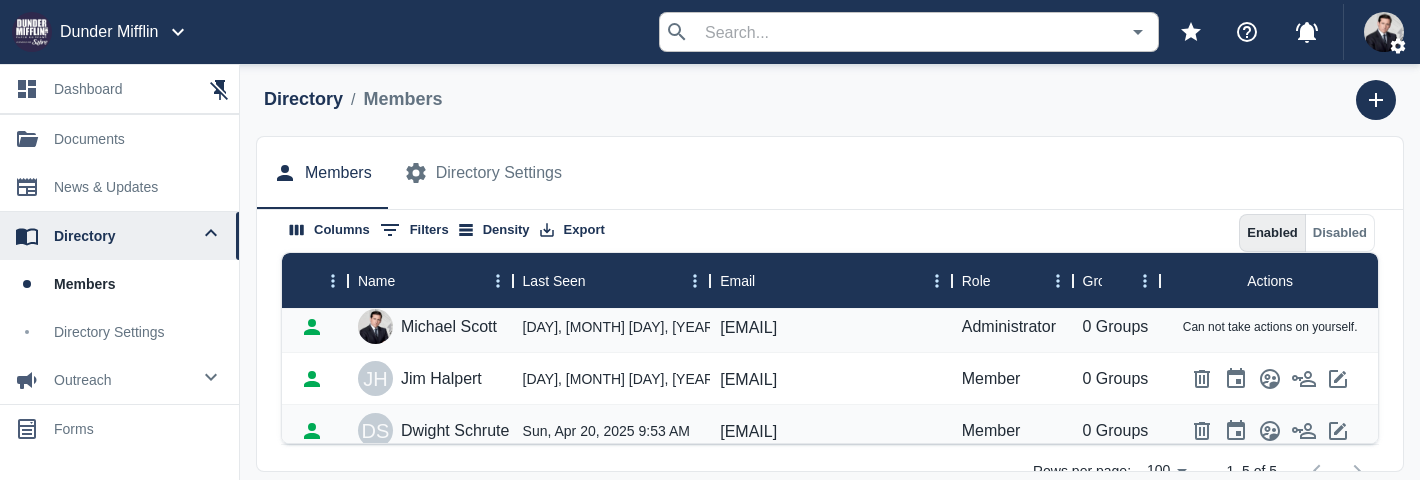 click on "Directory / Members" at bounding box center [830, 100] 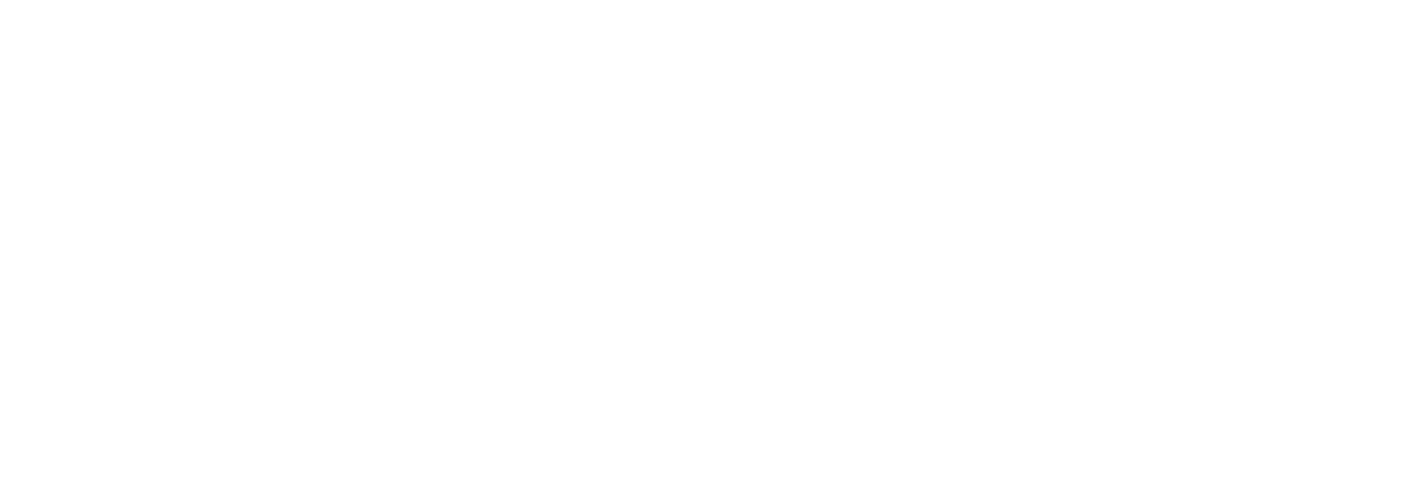 scroll, scrollTop: 0, scrollLeft: 0, axis: both 